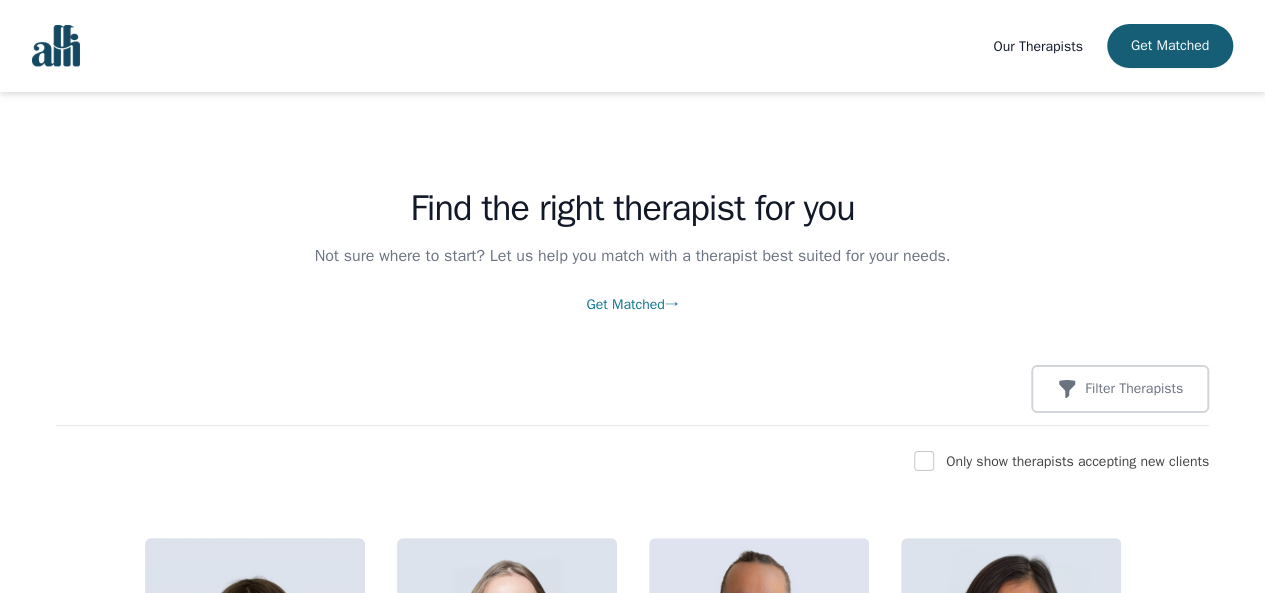 scroll, scrollTop: 0, scrollLeft: 0, axis: both 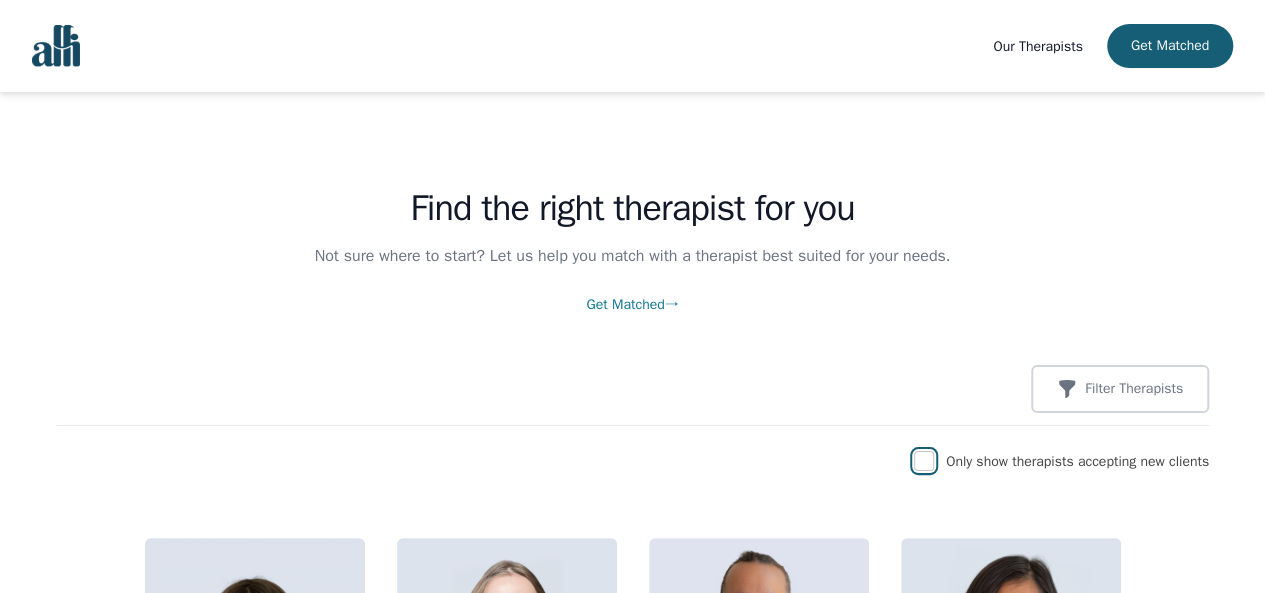 click at bounding box center (924, 461) 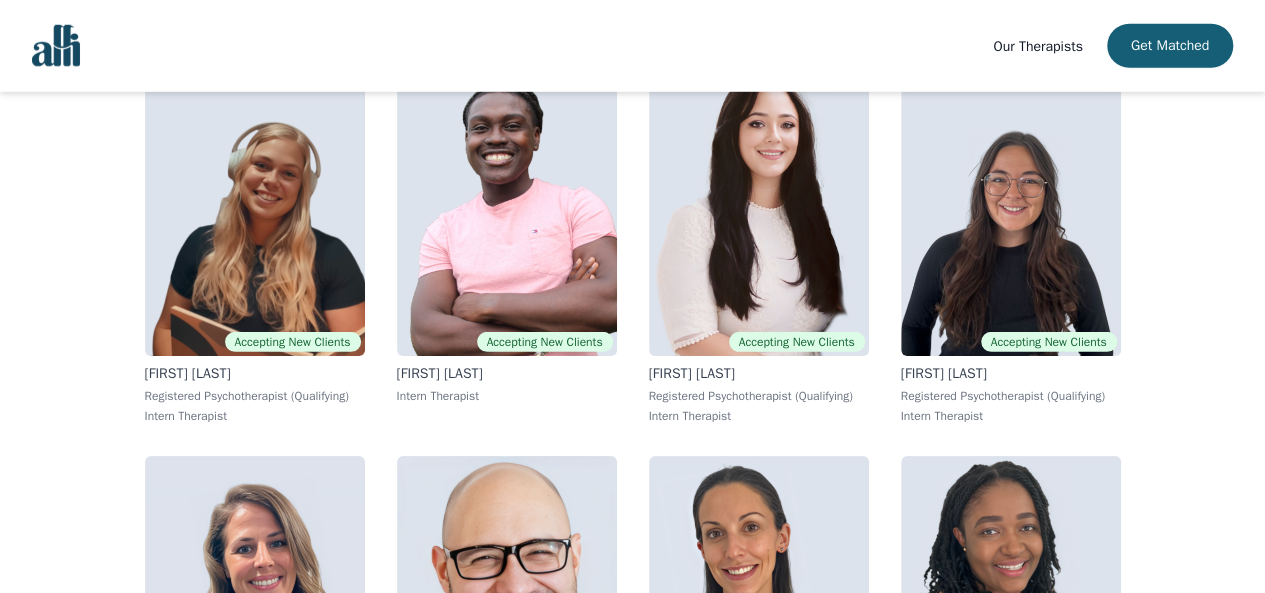 scroll, scrollTop: 6670, scrollLeft: 0, axis: vertical 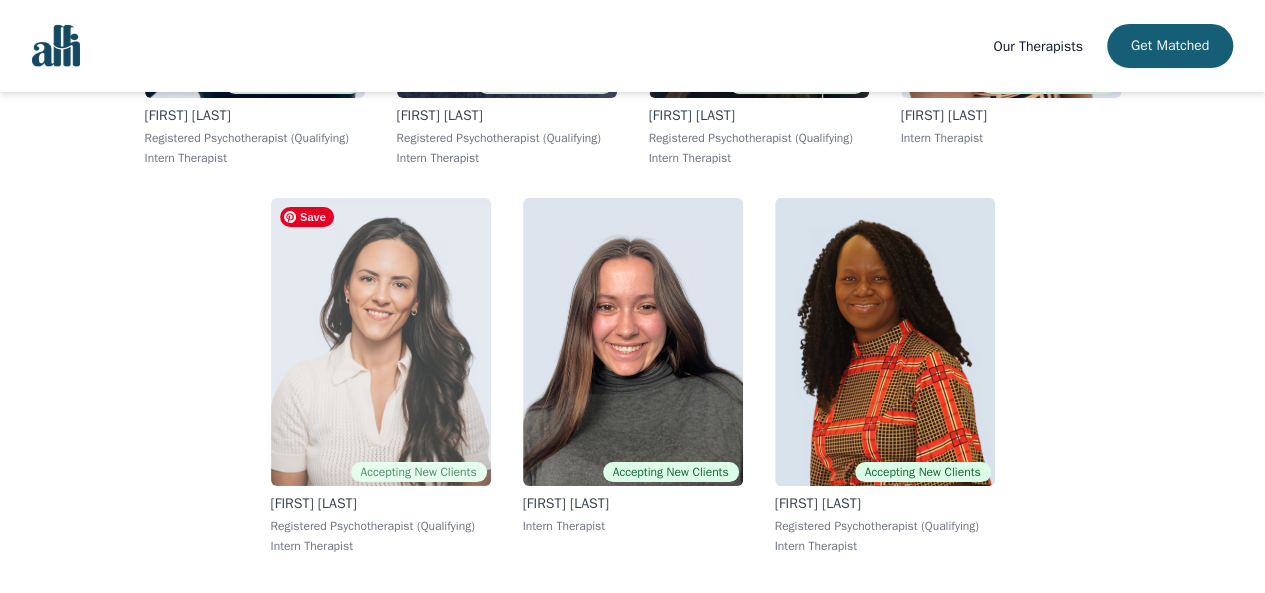 click at bounding box center (381, 342) 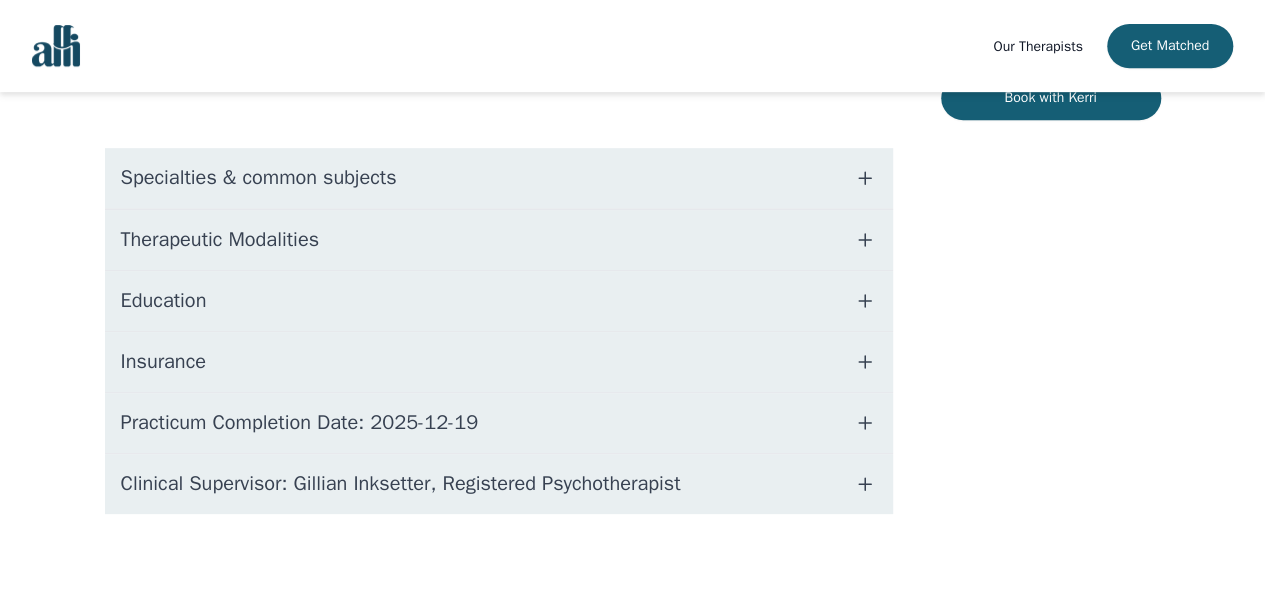 scroll, scrollTop: 191, scrollLeft: 0, axis: vertical 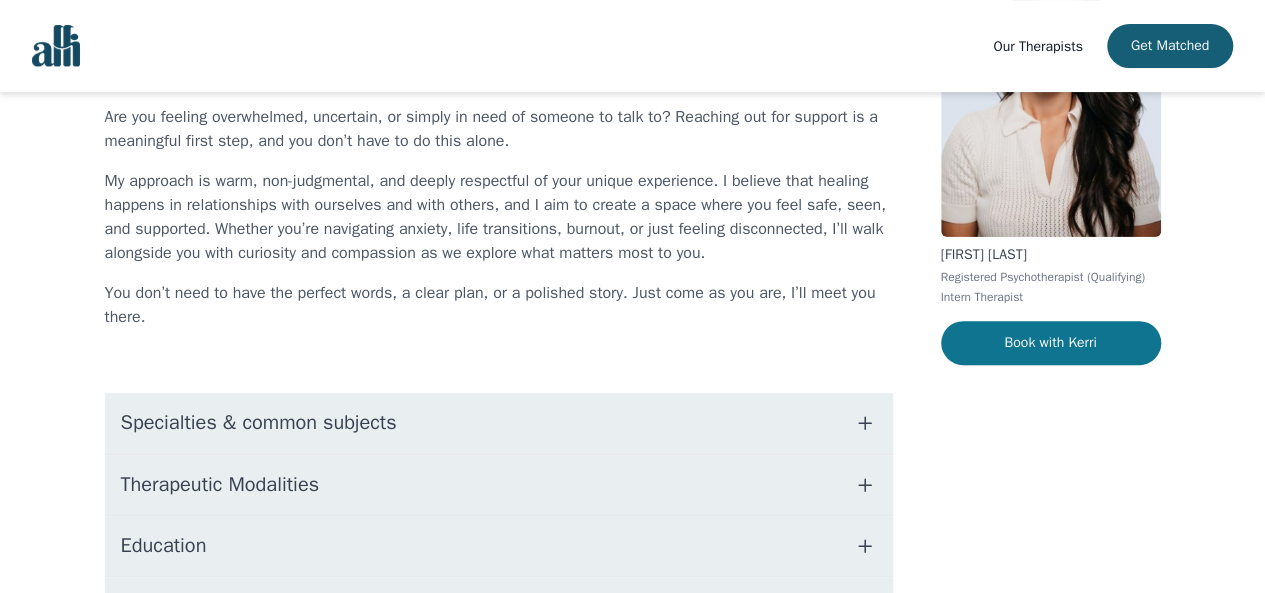 click on "Book with Kerri" at bounding box center (1051, 343) 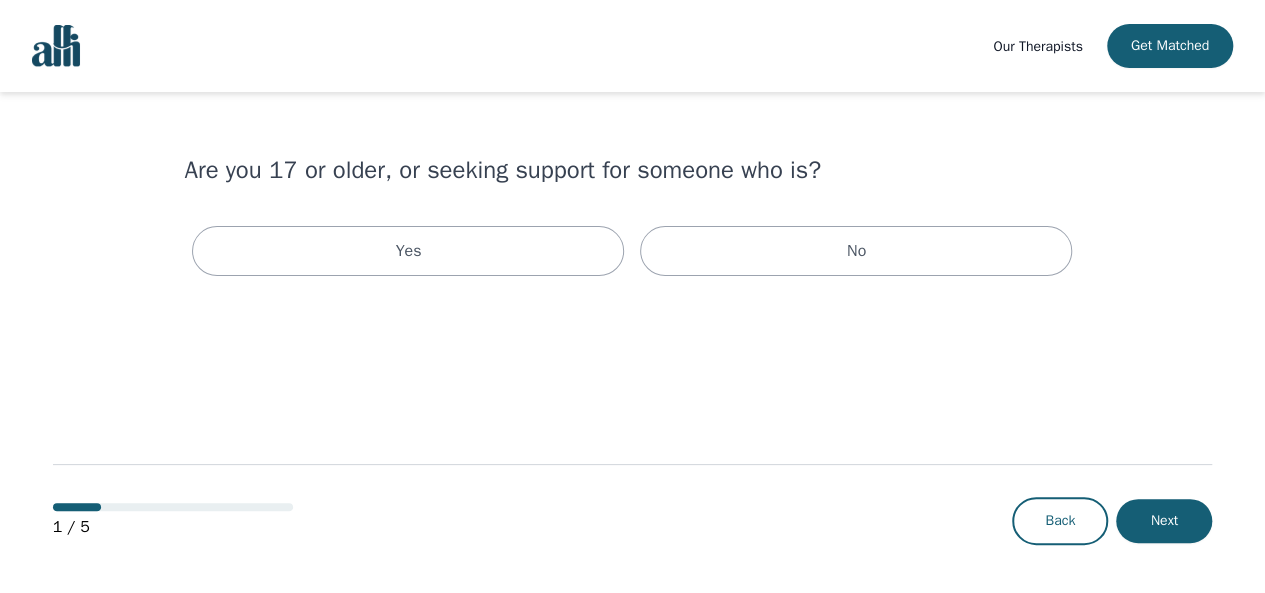 scroll, scrollTop: 0, scrollLeft: 0, axis: both 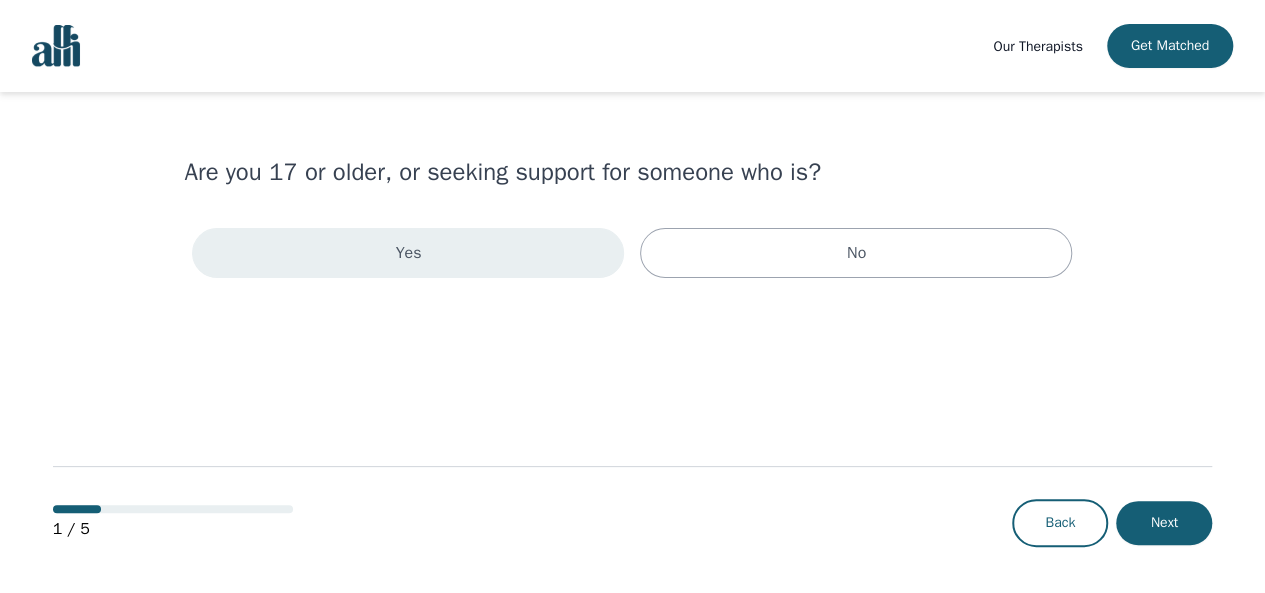click on "Yes" at bounding box center (408, 253) 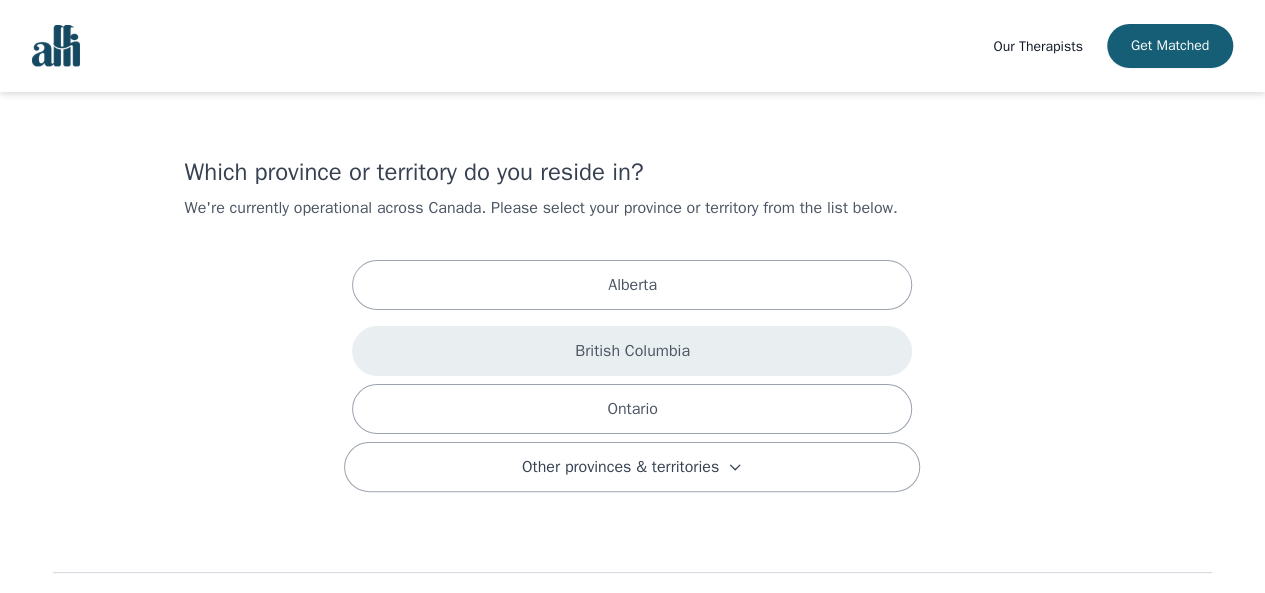click on "British Columbia" at bounding box center (632, 351) 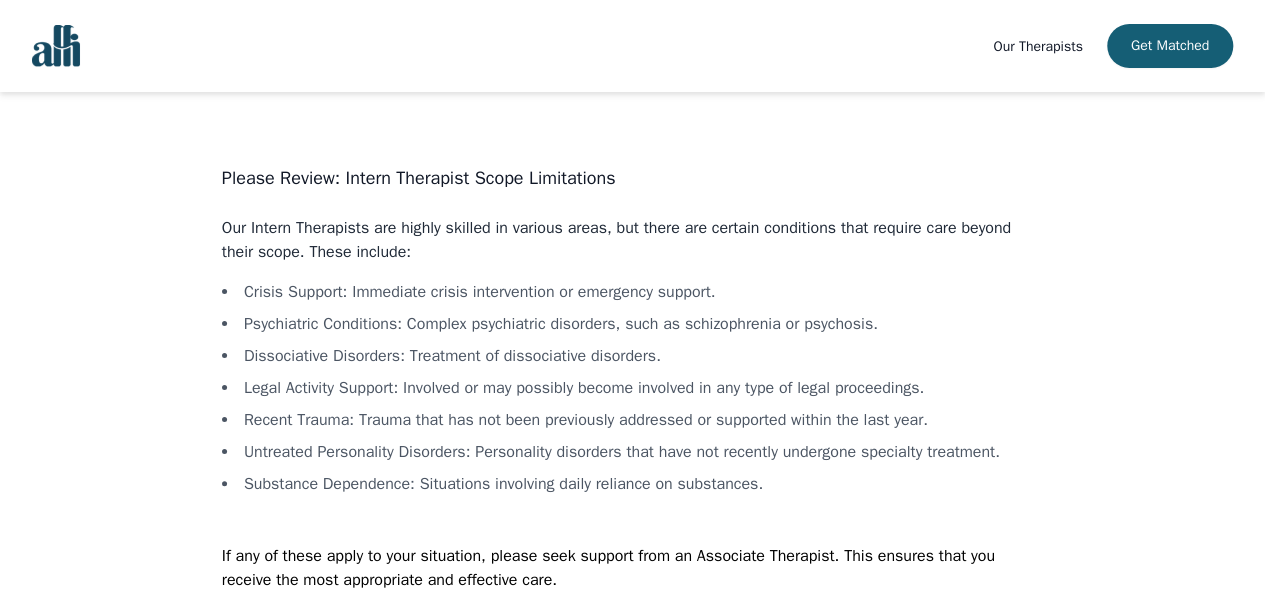 scroll, scrollTop: 92, scrollLeft: 0, axis: vertical 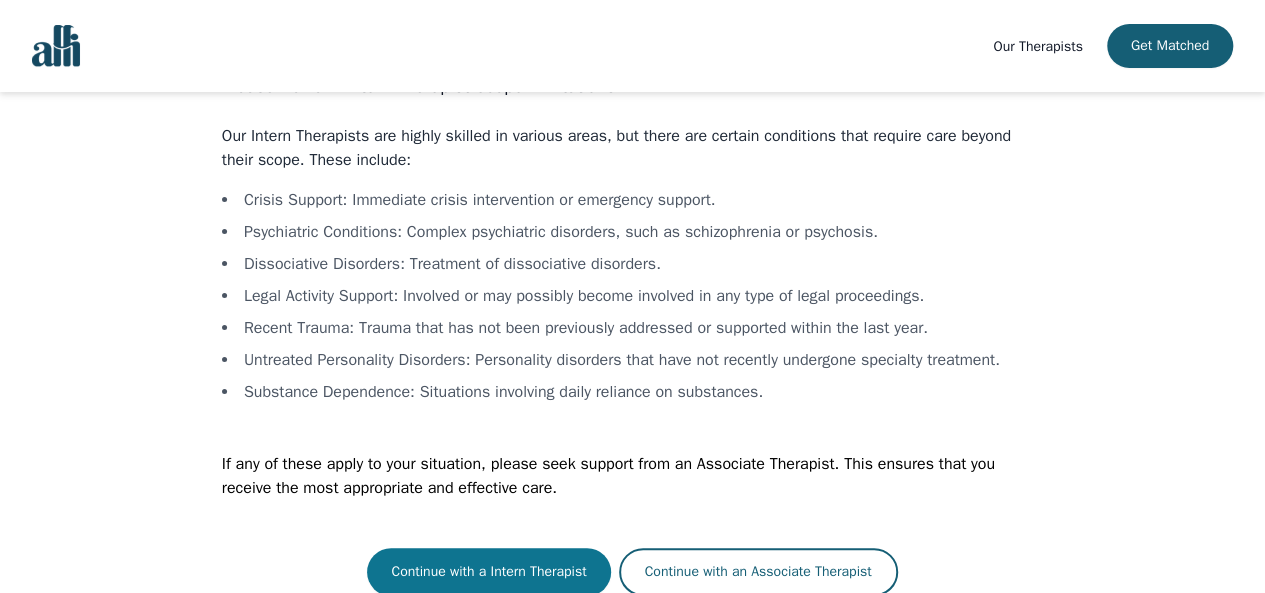 click on "Continue with a Intern Therapist" at bounding box center (488, 572) 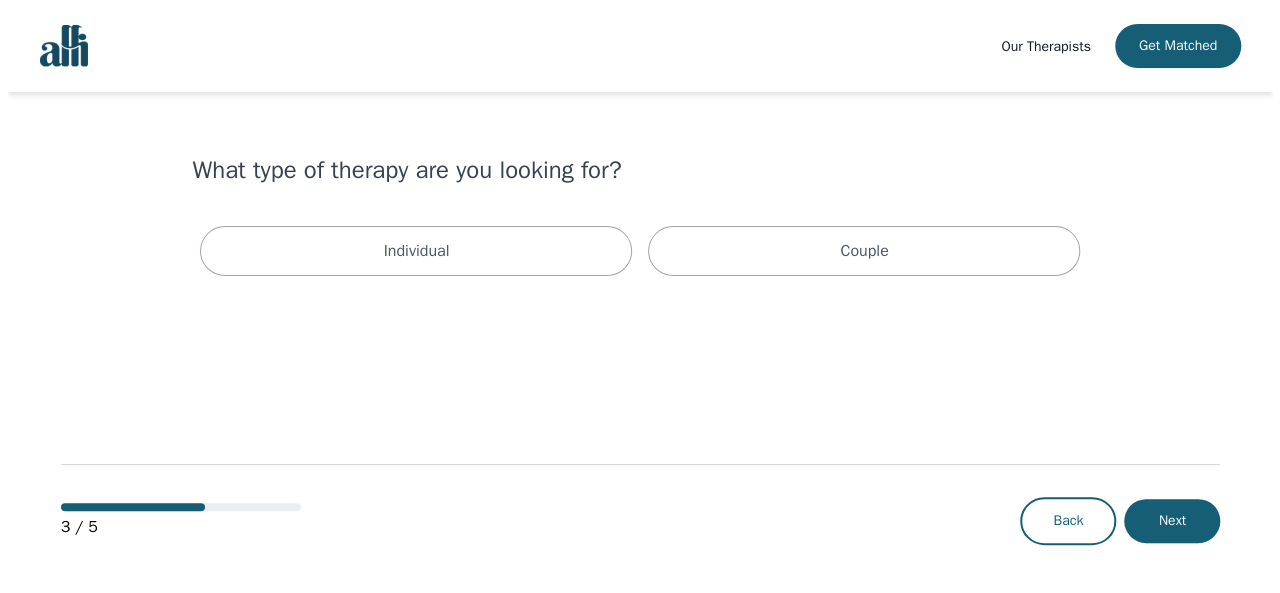 scroll, scrollTop: 0, scrollLeft: 0, axis: both 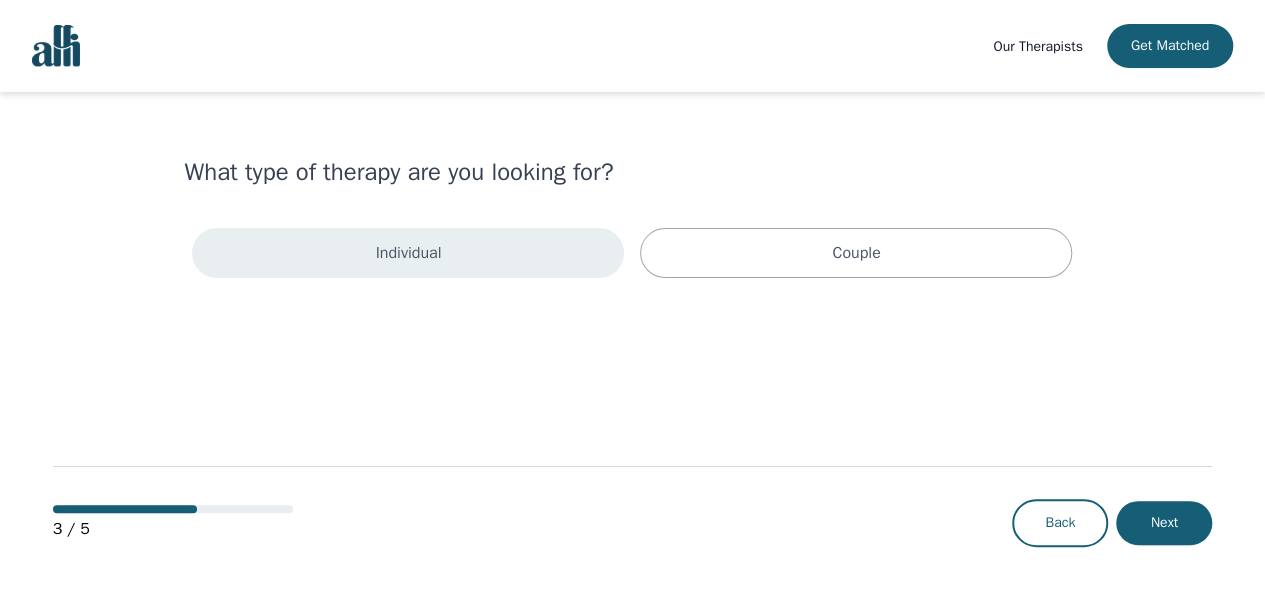 click on "Individual" at bounding box center (408, 253) 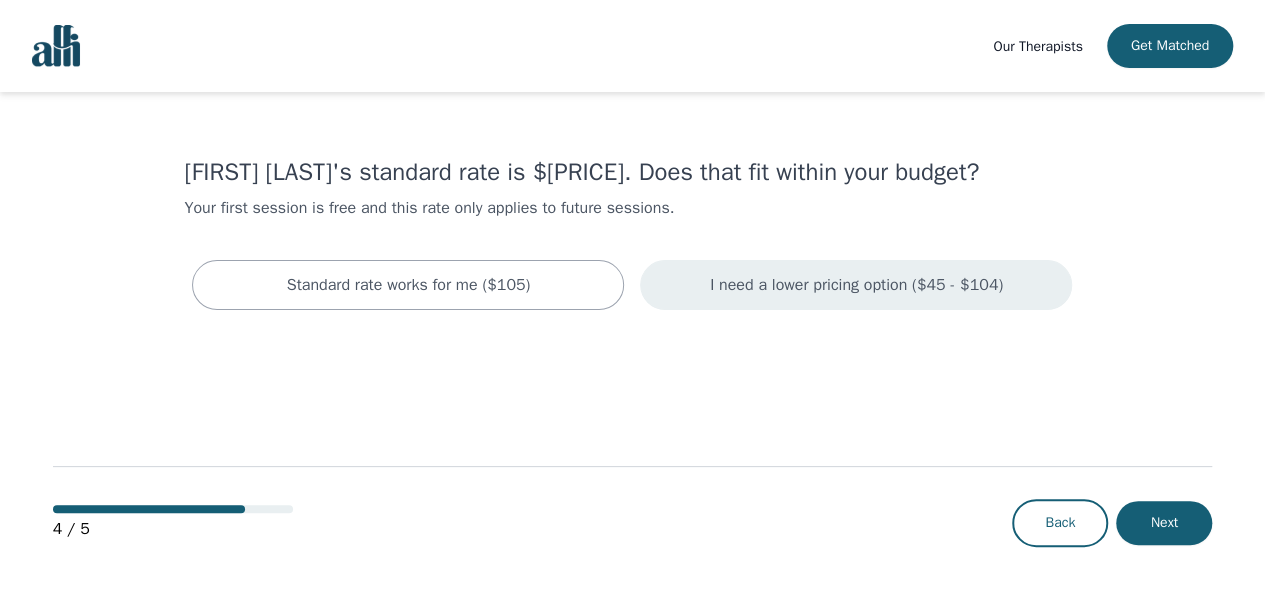 click on "I need a lower pricing option ($45 - $104)" at bounding box center [856, 285] 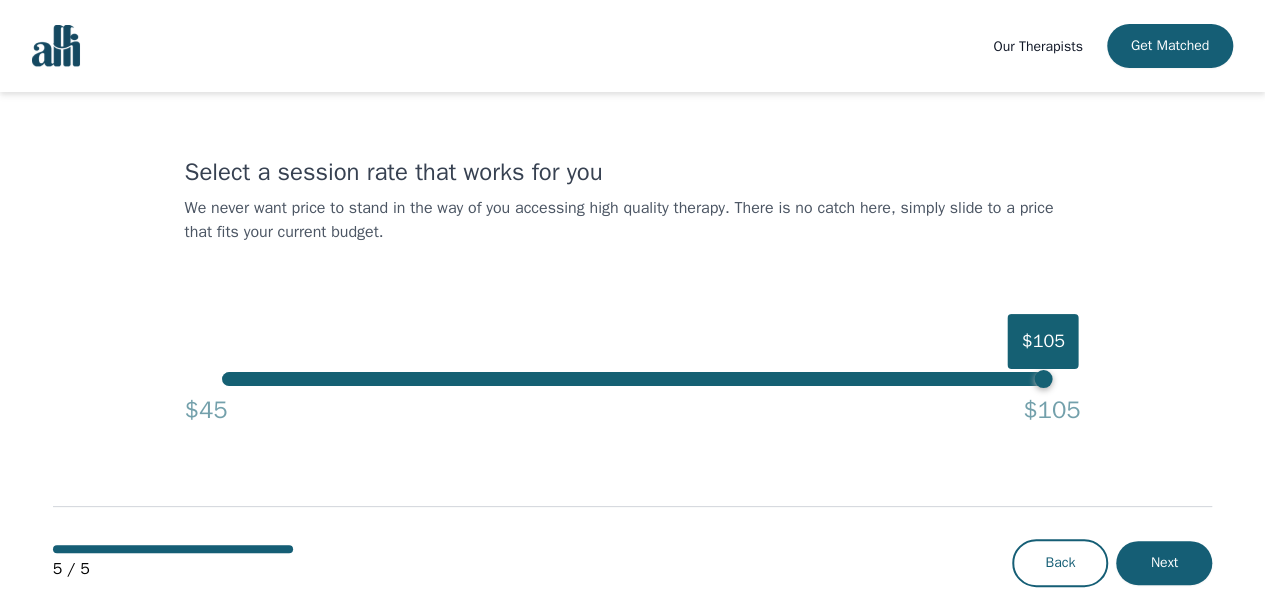 click on "$105" at bounding box center (632, 379) 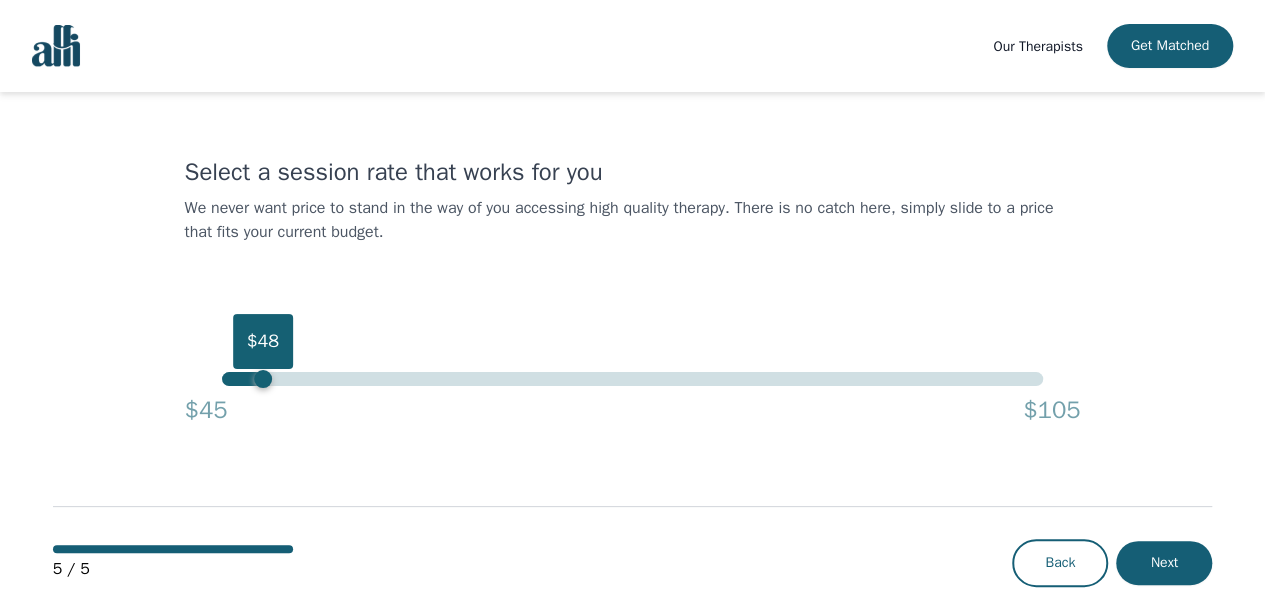 click on "$48" at bounding box center (632, 379) 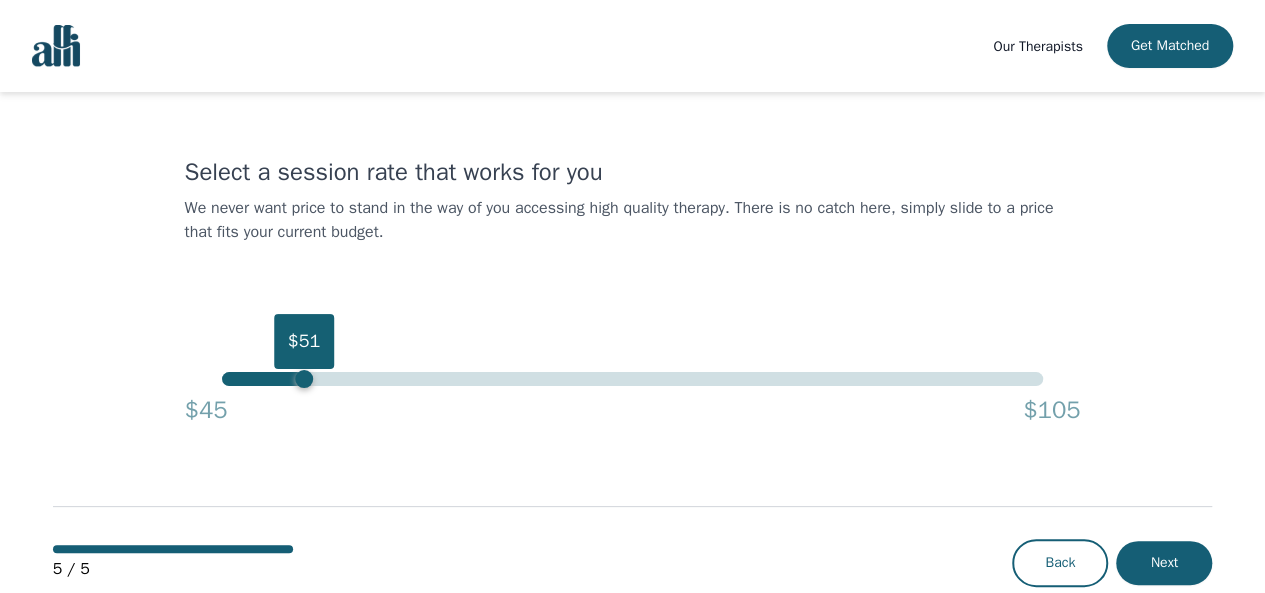 click on "$51" at bounding box center (632, 379) 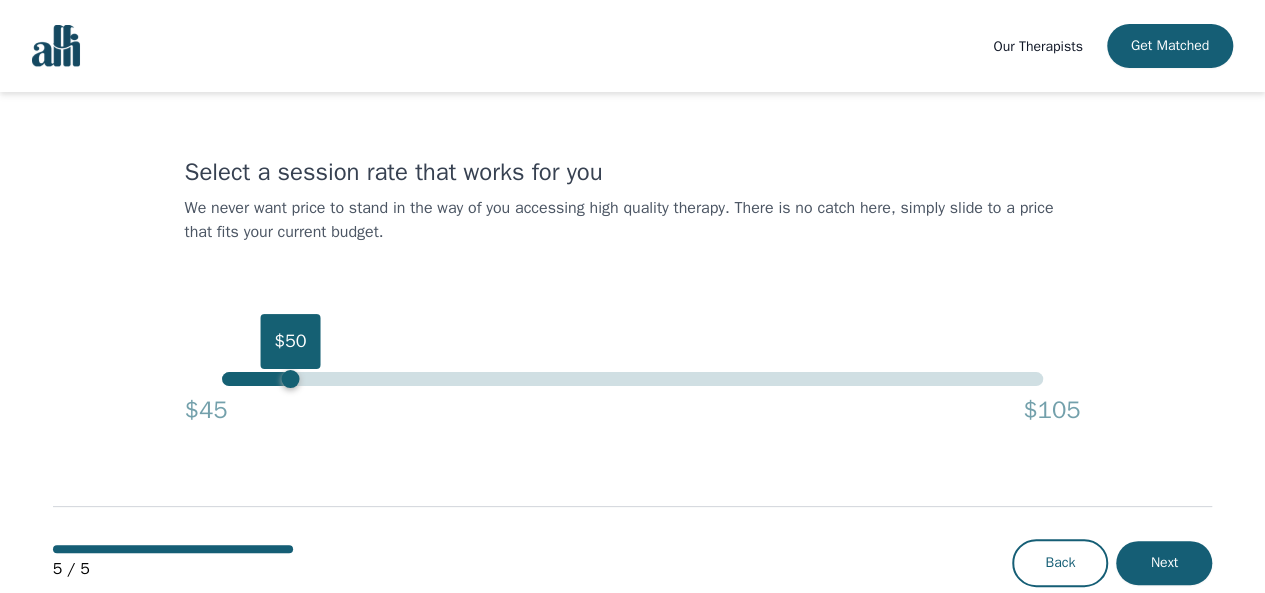 click on "$50" at bounding box center (290, 379) 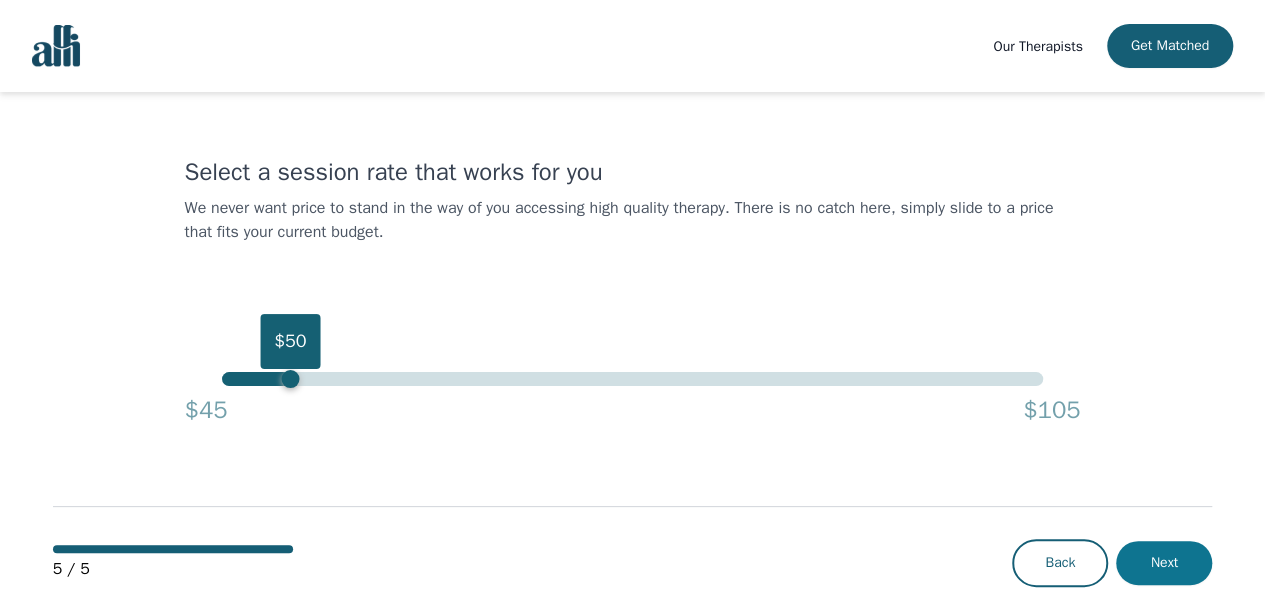 click on "Next" at bounding box center [1164, 563] 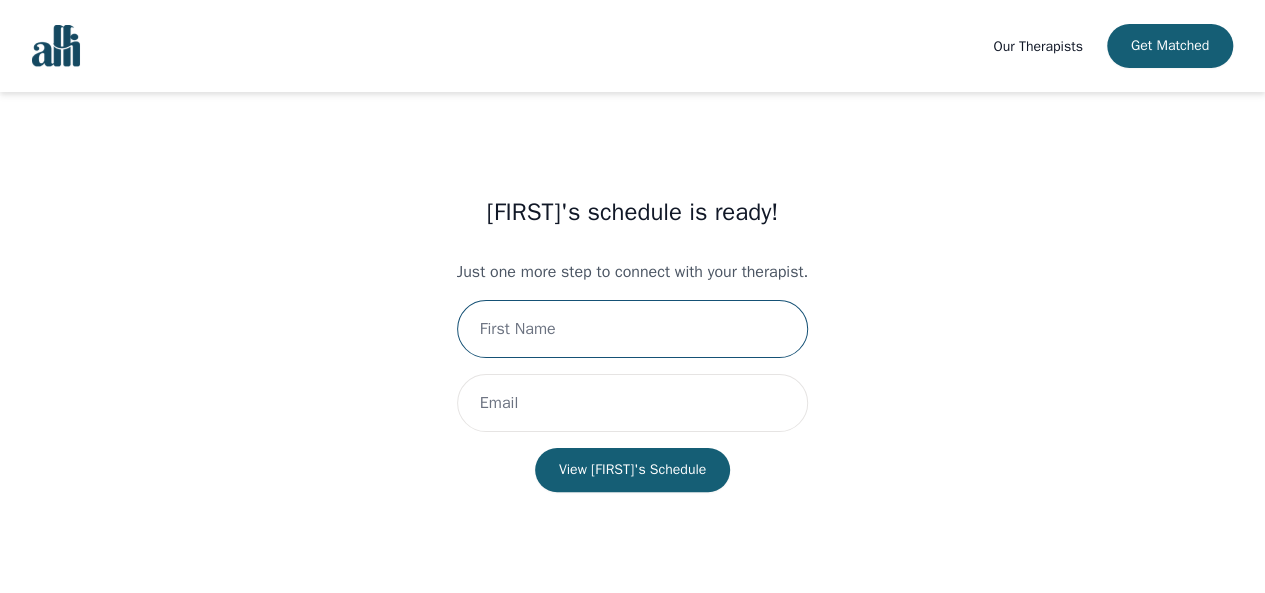 click at bounding box center (632, 329) 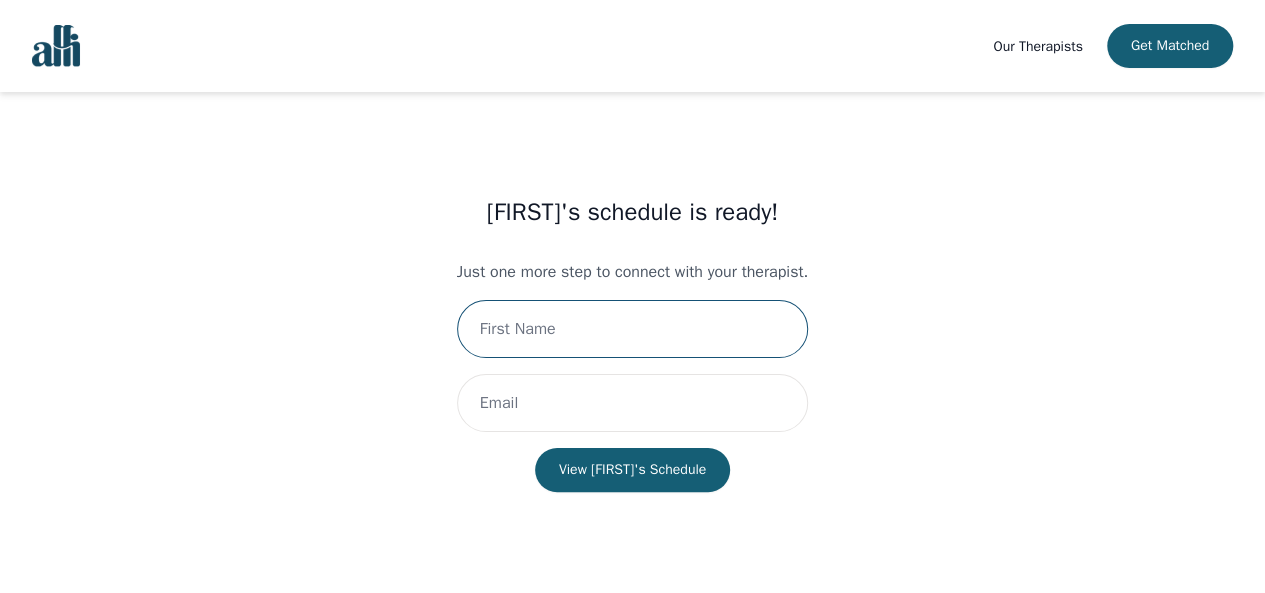 type on "[FIRST]" 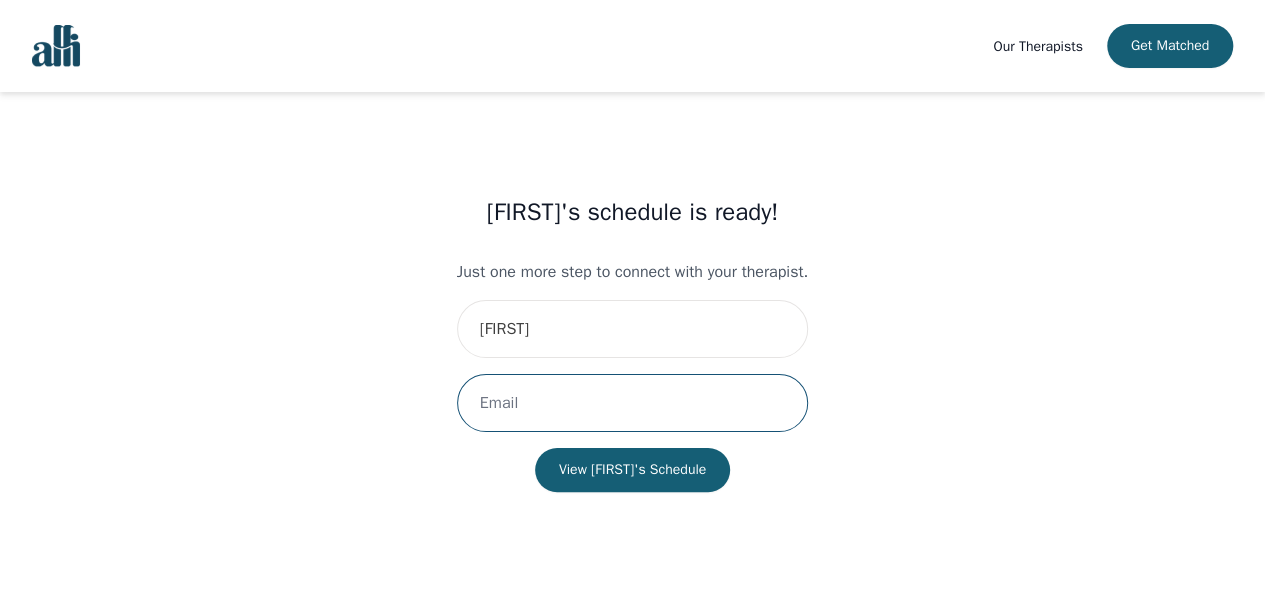 click at bounding box center [632, 403] 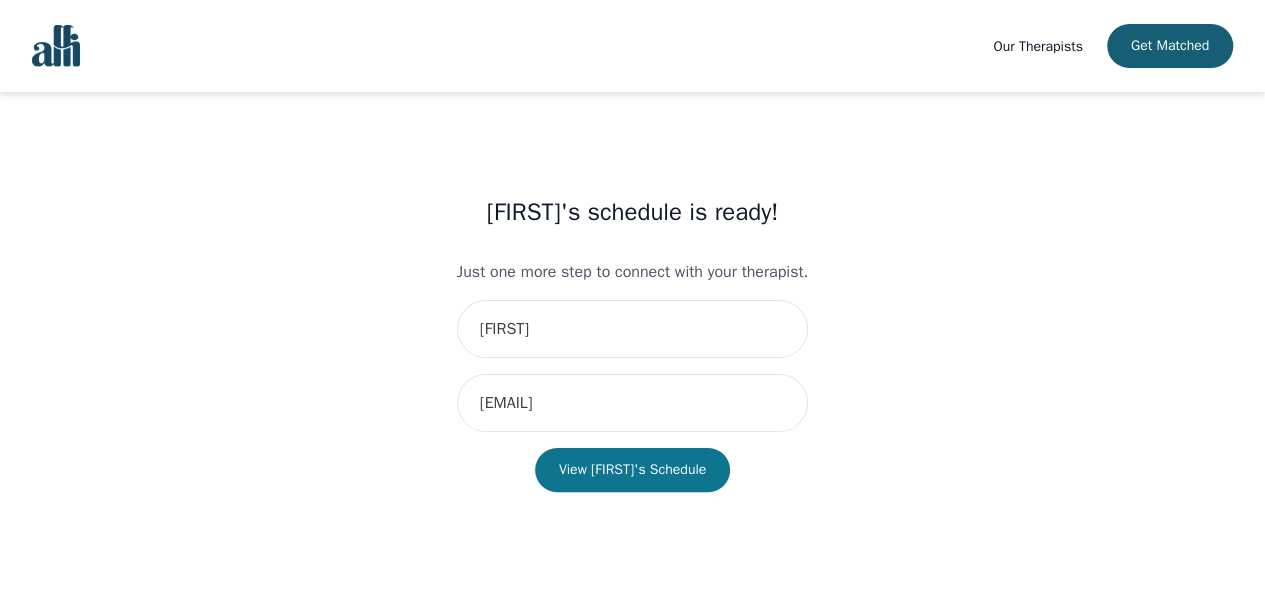 click on "View [FIRST]'s Schedule" at bounding box center (632, 470) 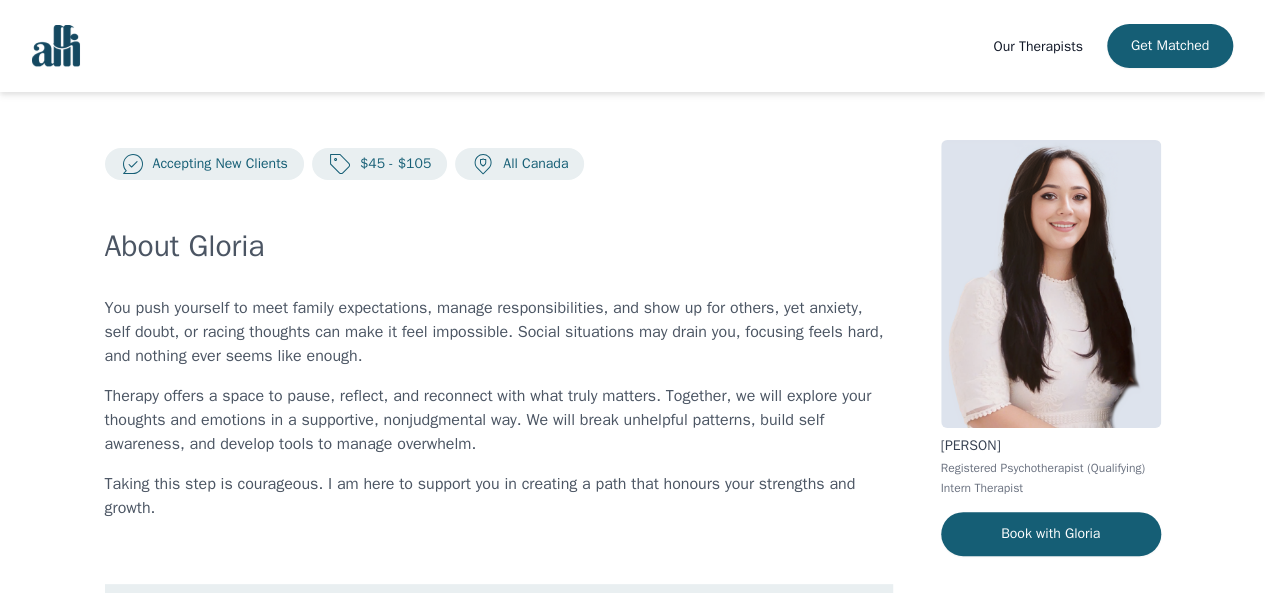 scroll, scrollTop: 0, scrollLeft: 0, axis: both 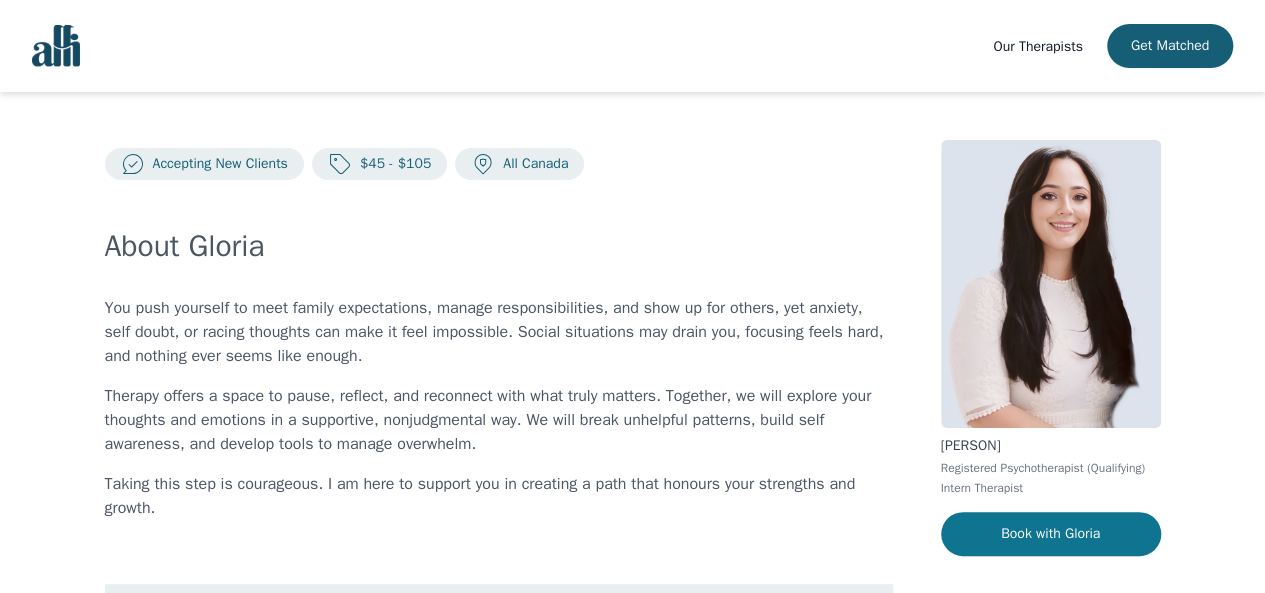 click on "Book with Gloria" at bounding box center (1051, 534) 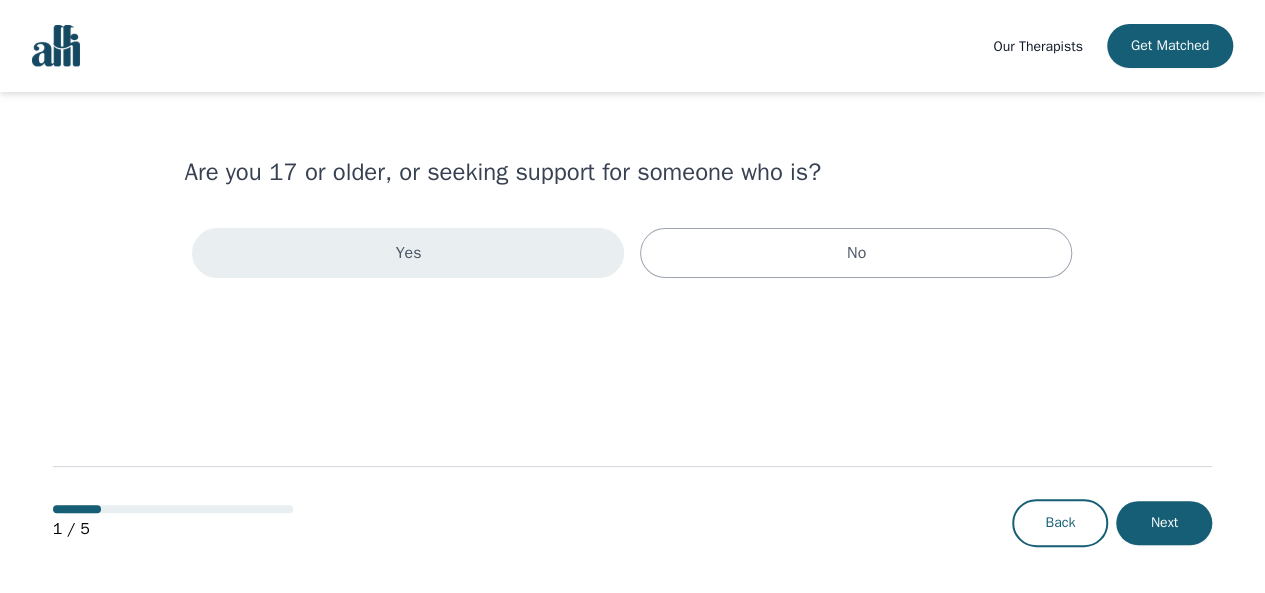 click on "Yes" at bounding box center [408, 253] 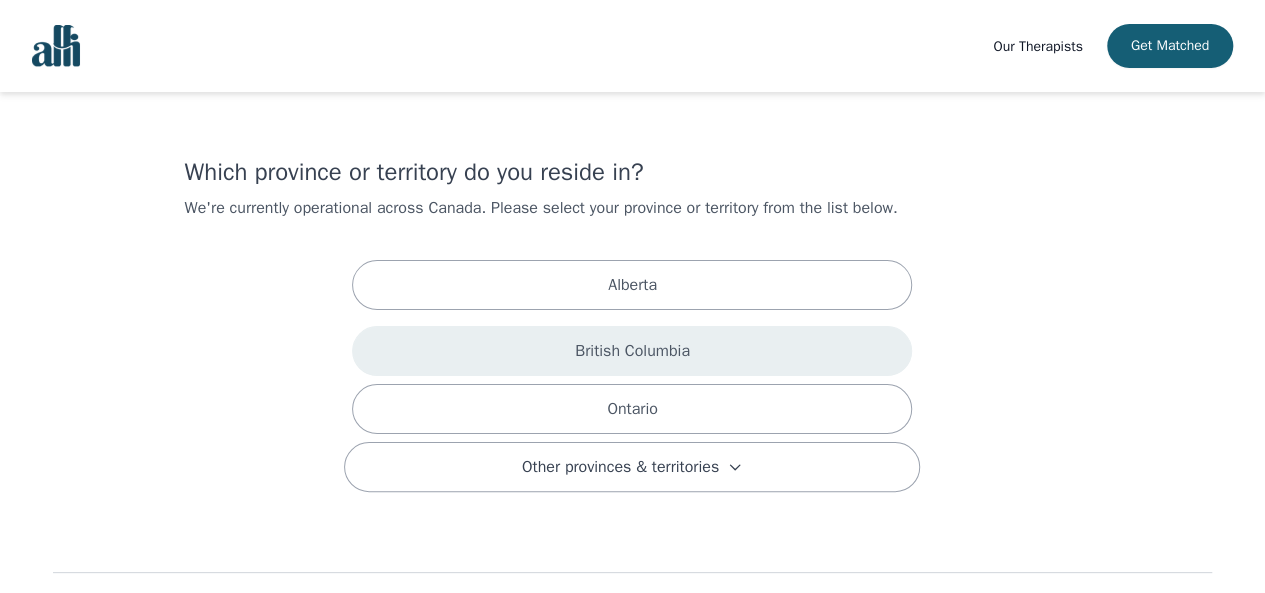 click on "British Columbia" at bounding box center (632, 351) 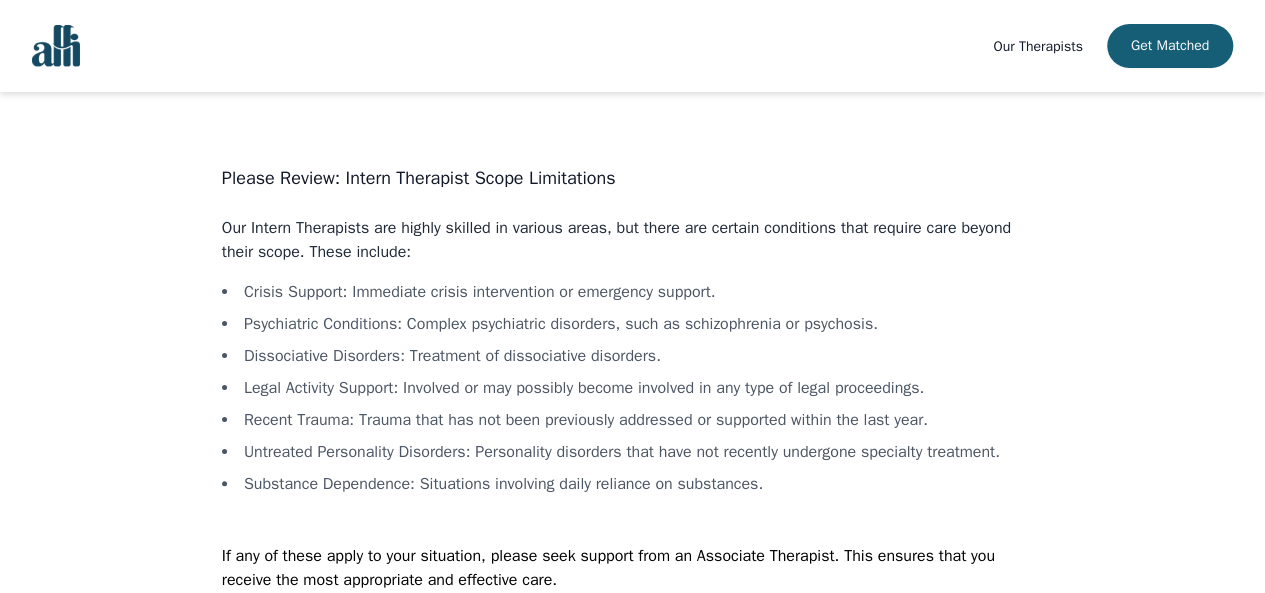 scroll, scrollTop: 94, scrollLeft: 0, axis: vertical 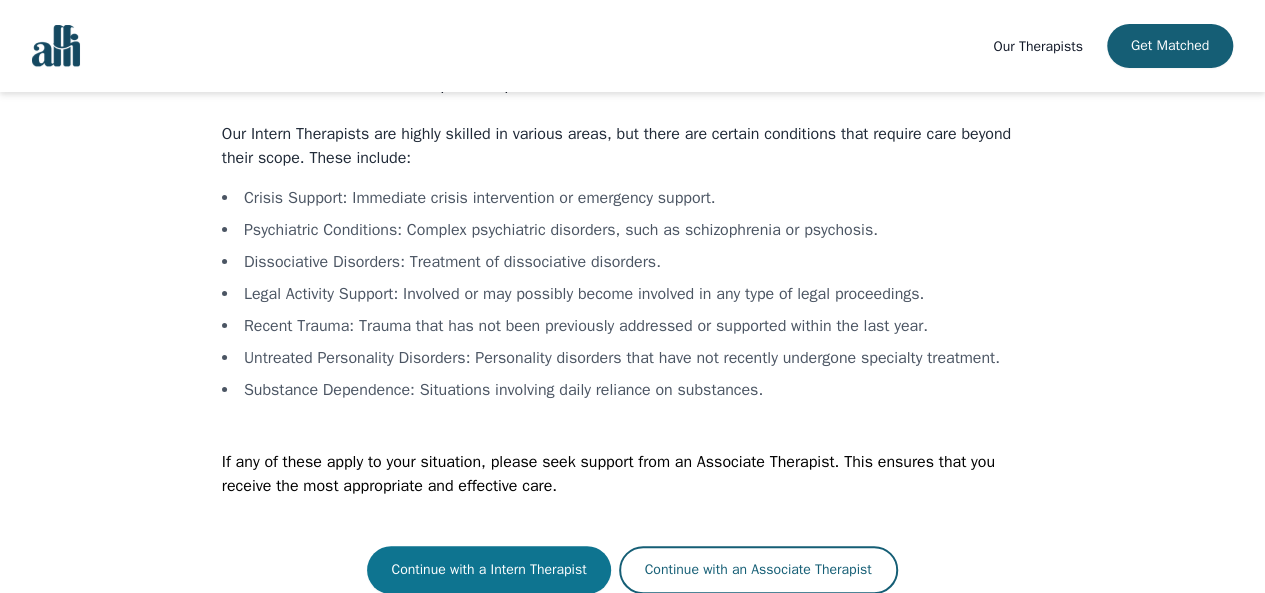 click on "Continue with a Intern Therapist" at bounding box center (488, 570) 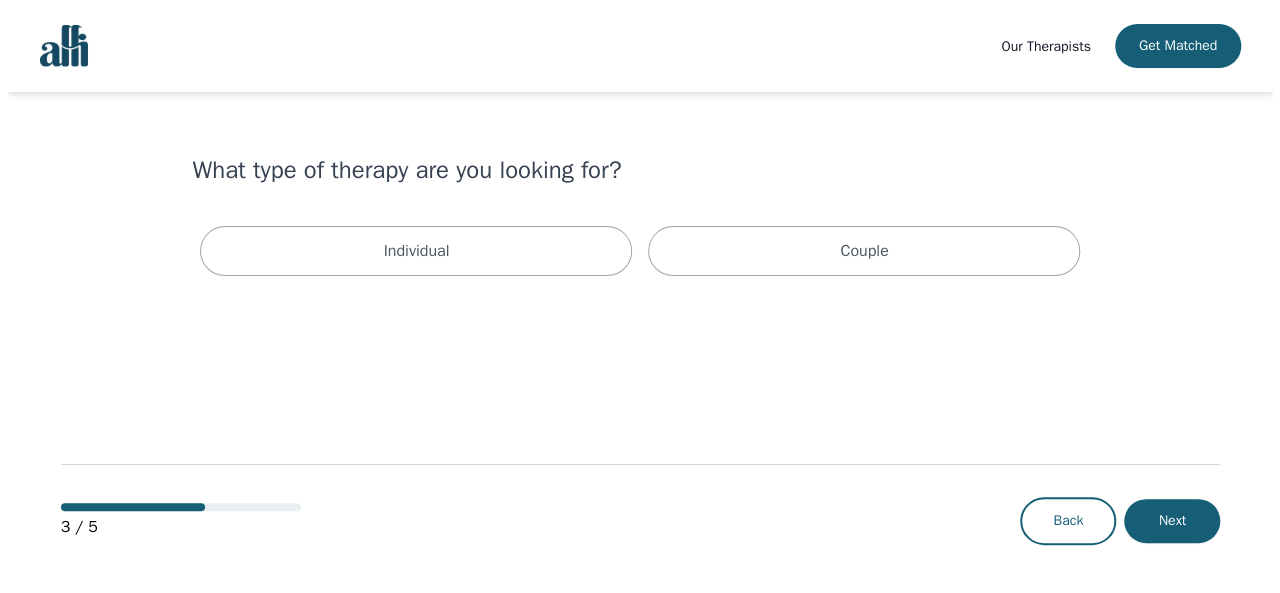 scroll, scrollTop: 0, scrollLeft: 0, axis: both 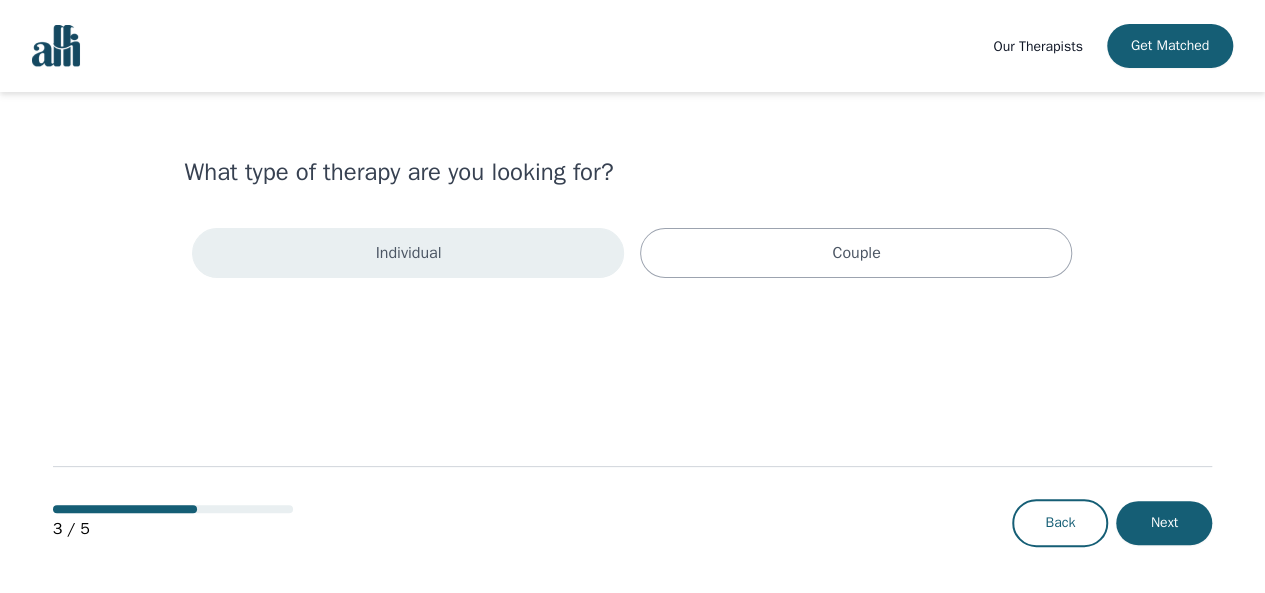 click on "Individual" at bounding box center [409, 253] 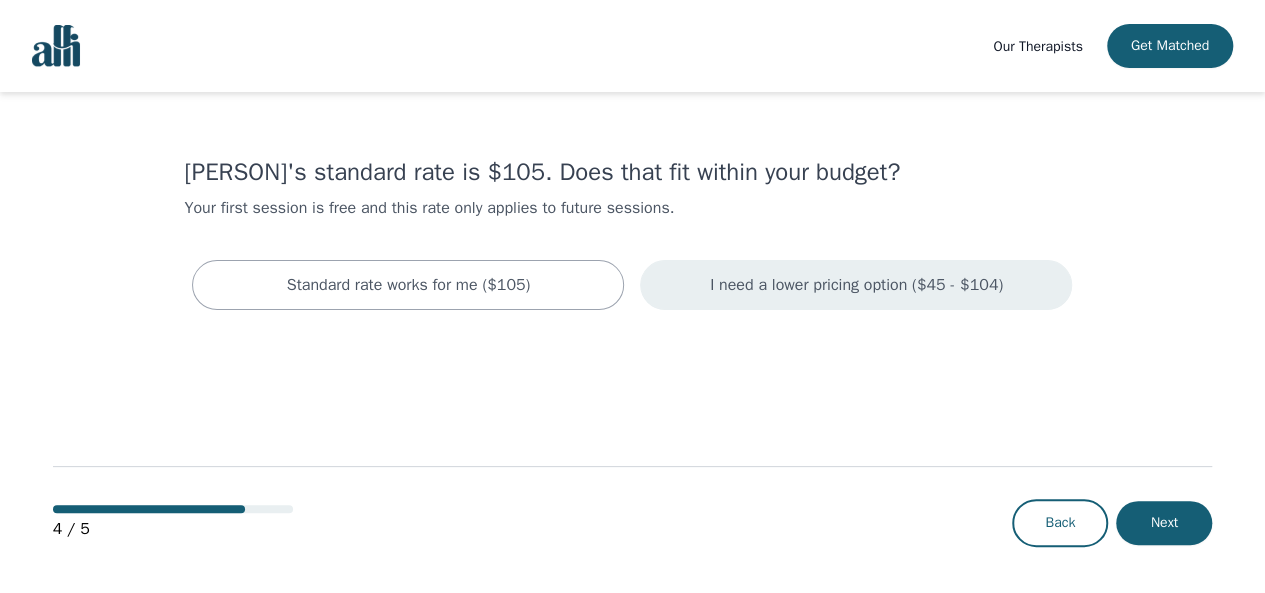 click on "I need a lower pricing option ($45 - $104)" at bounding box center [856, 285] 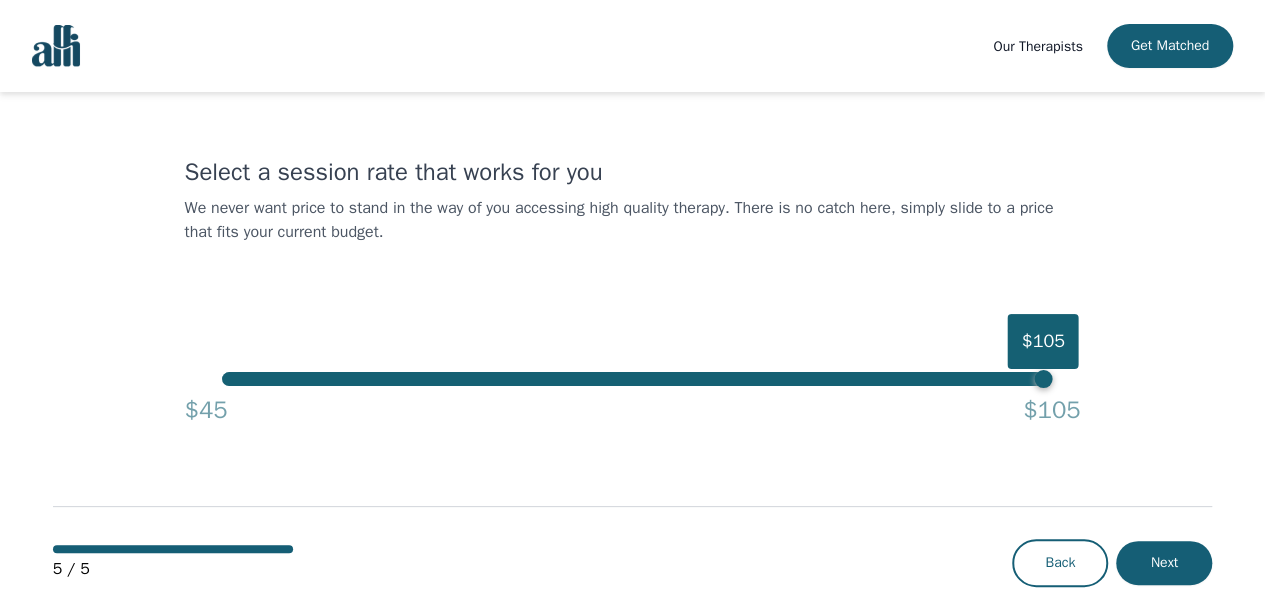 click on "$45 $105" at bounding box center (632, 406) 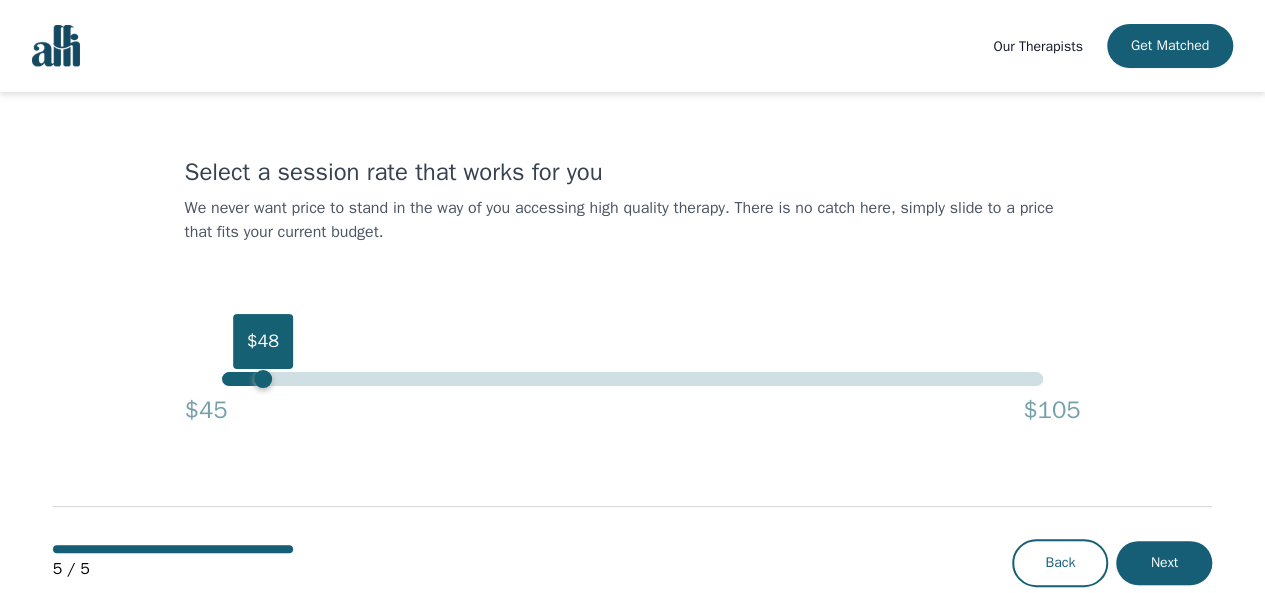 click on "$48" at bounding box center (632, 379) 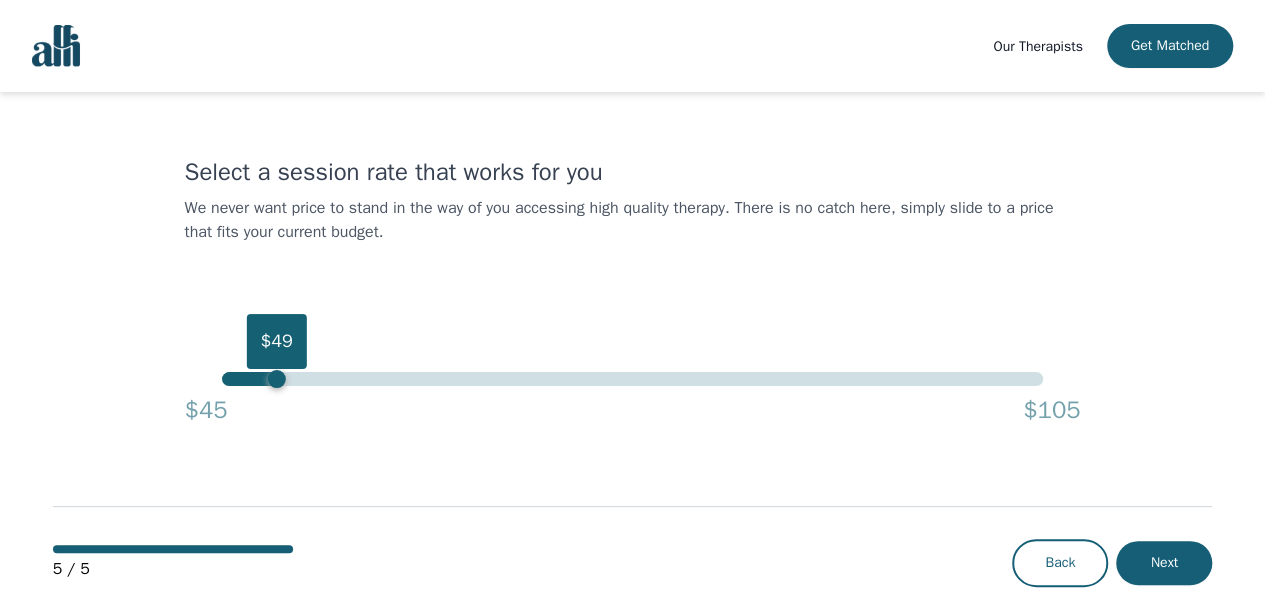 click on "$49" at bounding box center [632, 379] 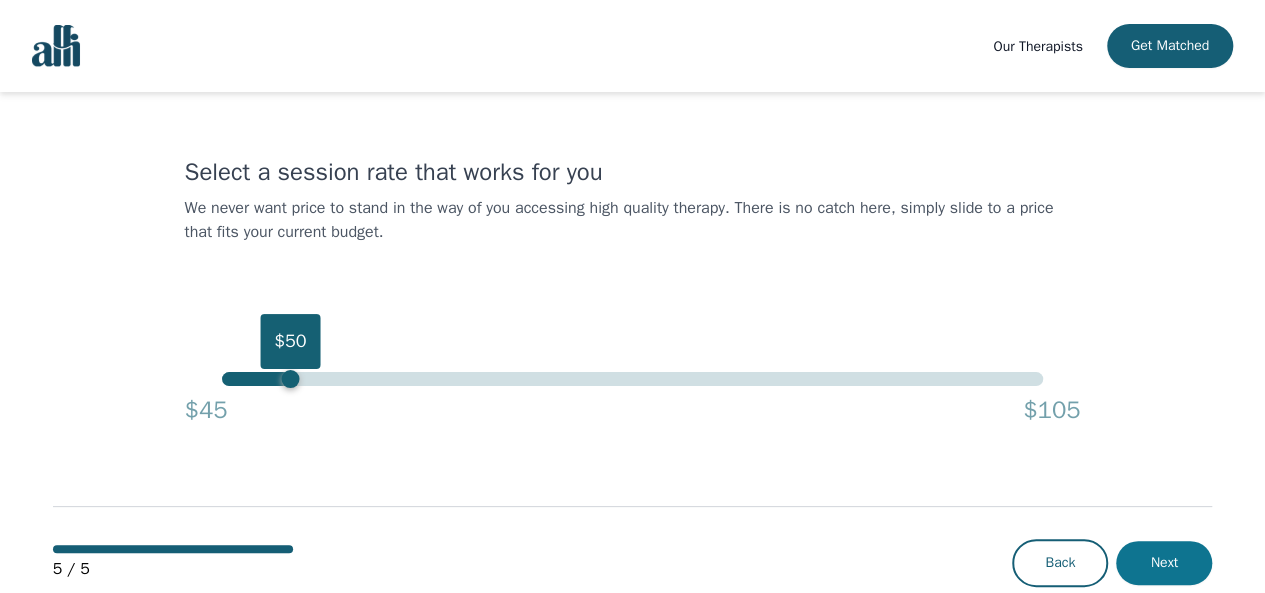 click on "Next" at bounding box center [1164, 563] 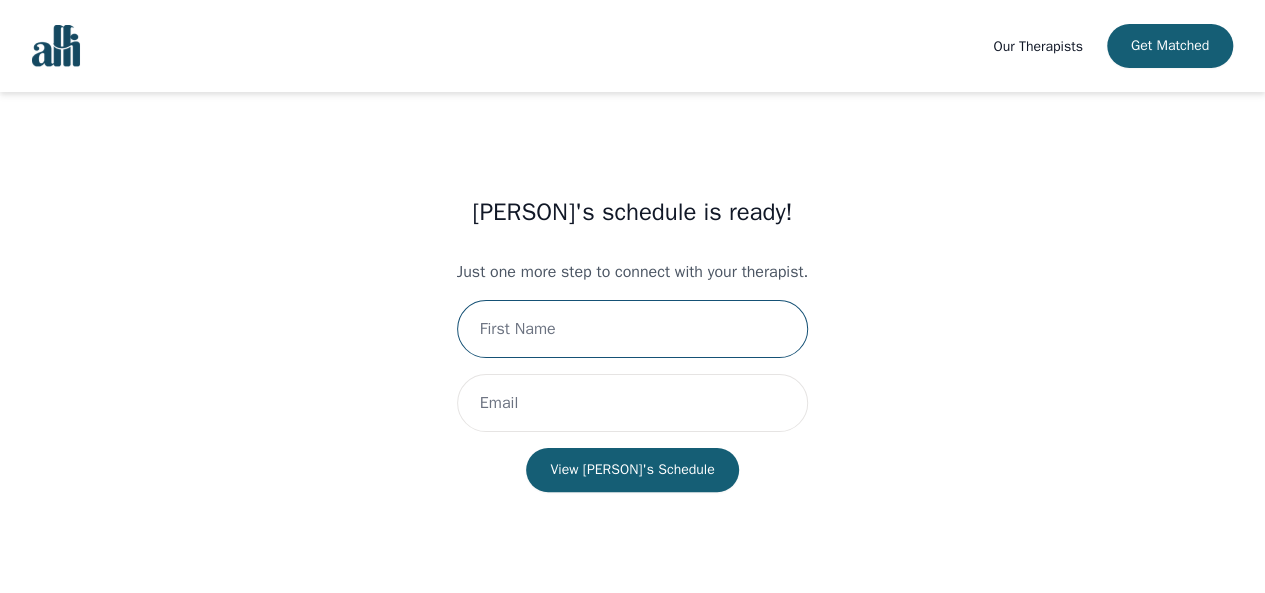 click at bounding box center [632, 329] 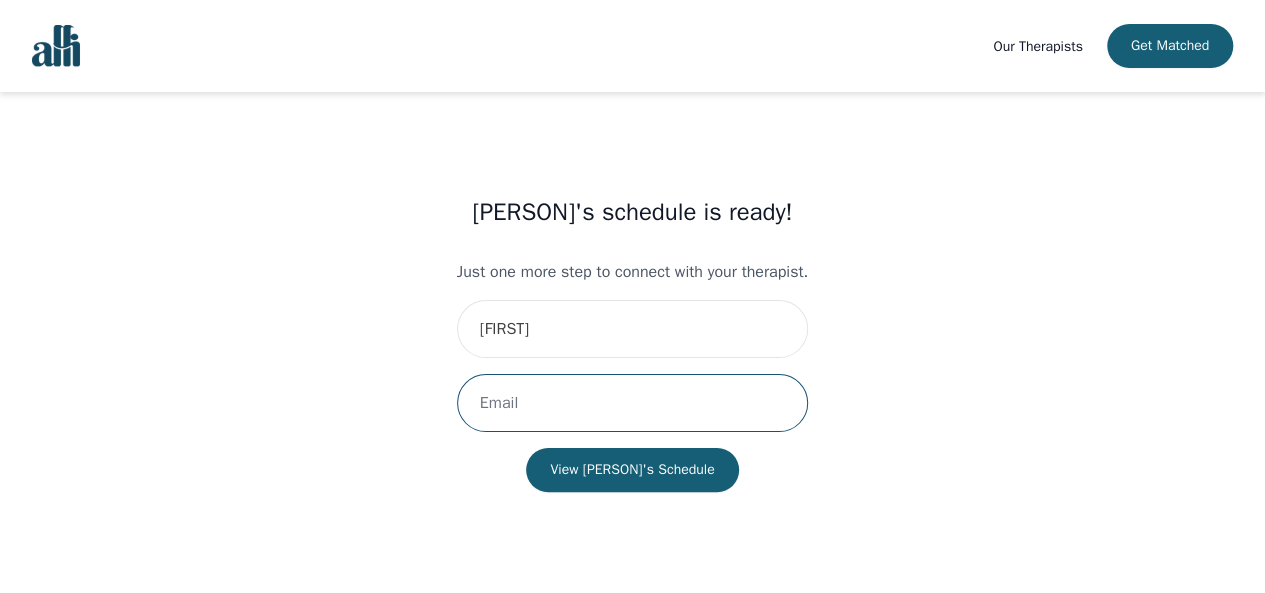 click at bounding box center (632, 403) 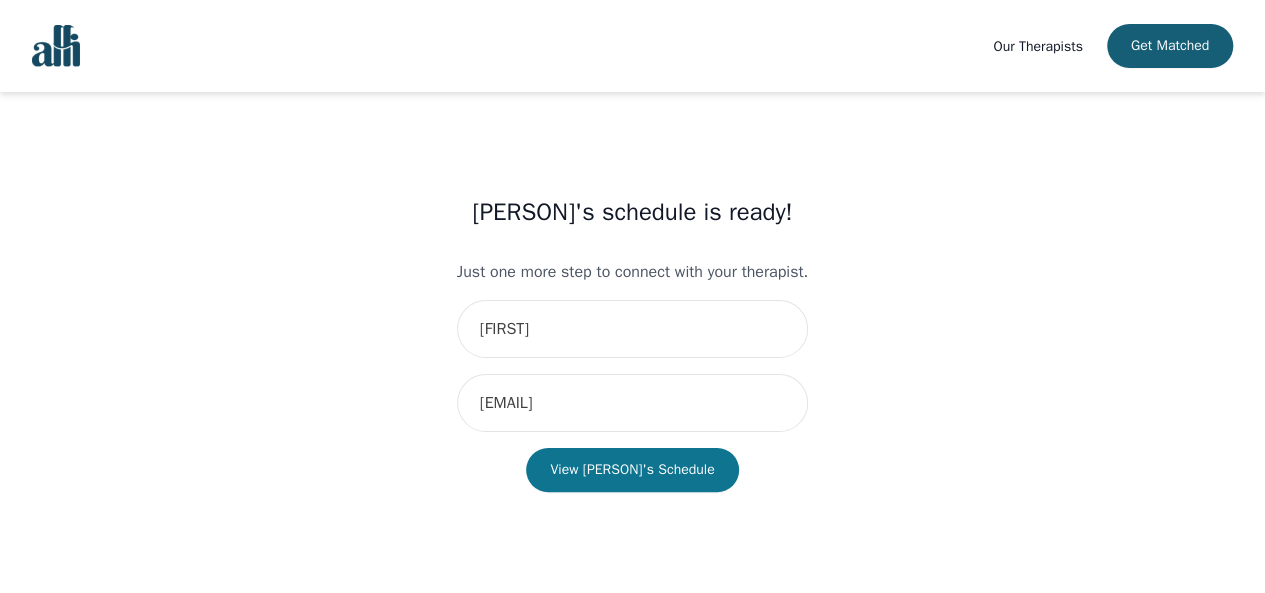 click on "View [PERSON]'s Schedule" at bounding box center [632, 470] 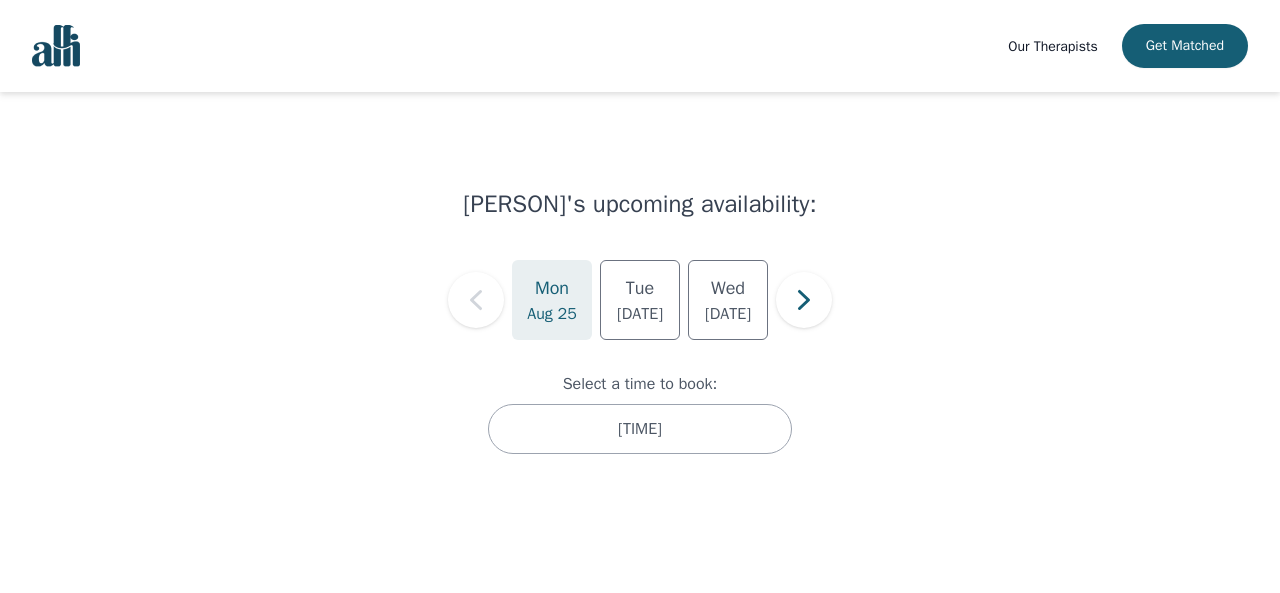 click on "[PERSON]'s upcoming availability: Mon Aug 25 Tue Aug 26 Wed Aug 27 Select a time to book: [TIME]" at bounding box center (640, 309) 